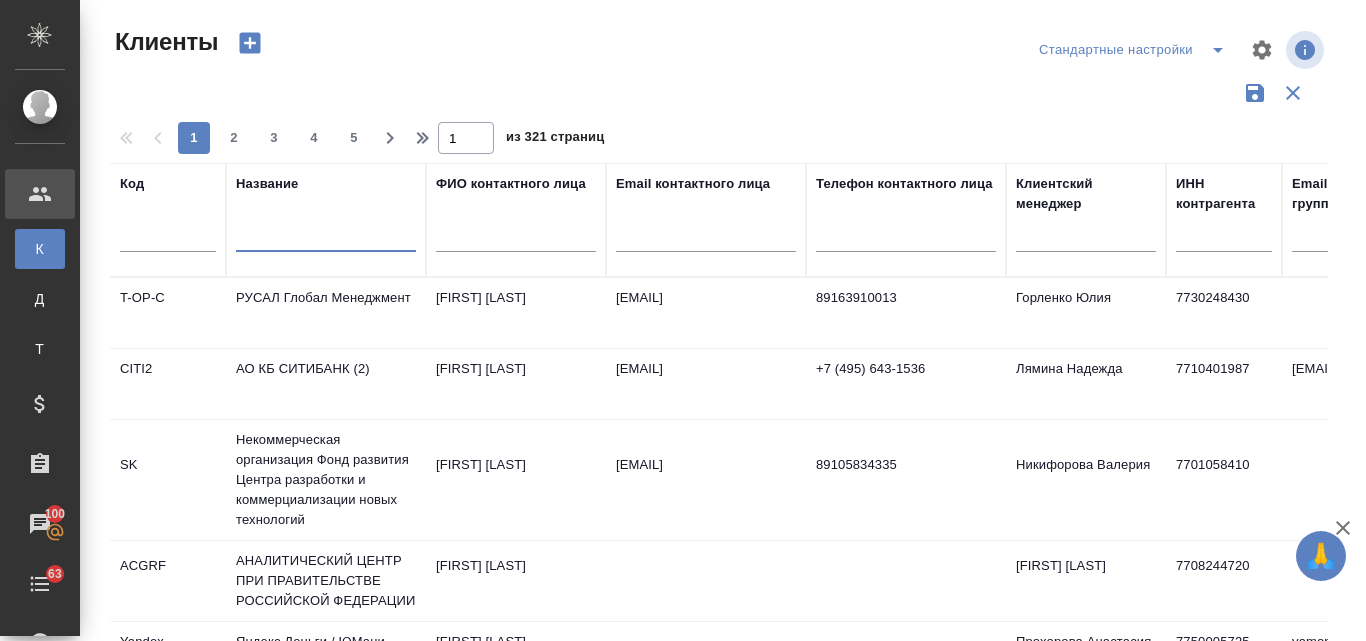 select on "RU" 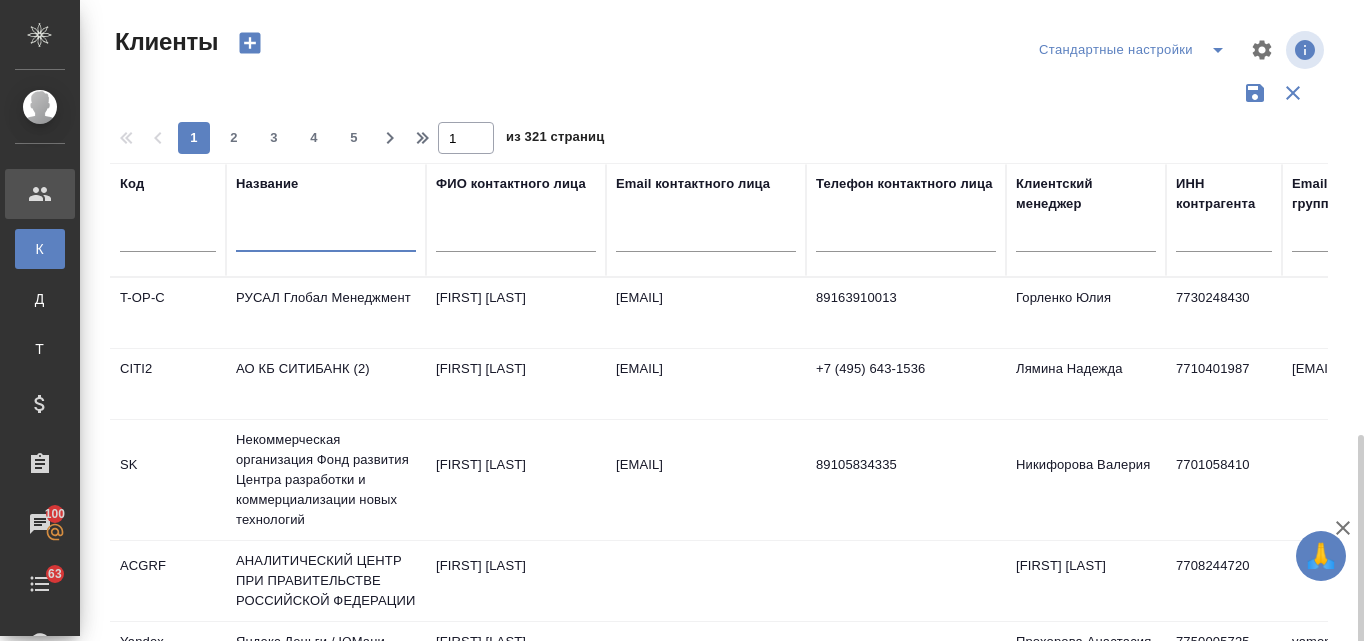 scroll, scrollTop: 0, scrollLeft: 0, axis: both 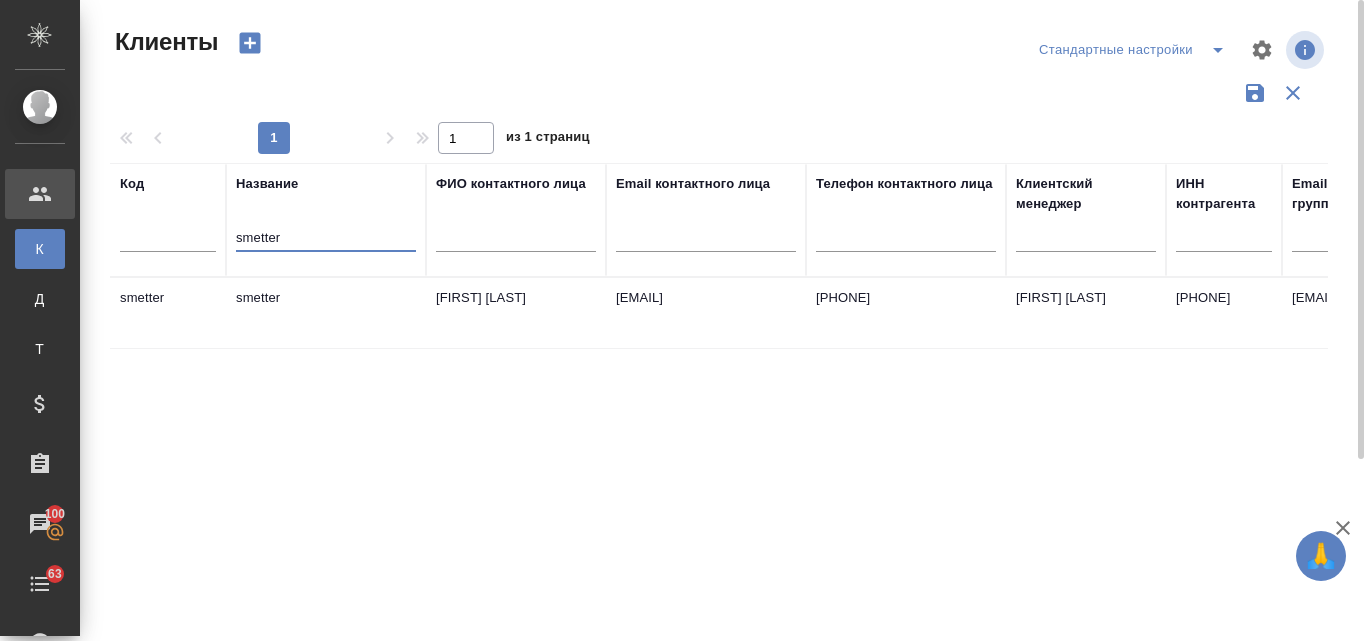 type on "smetter" 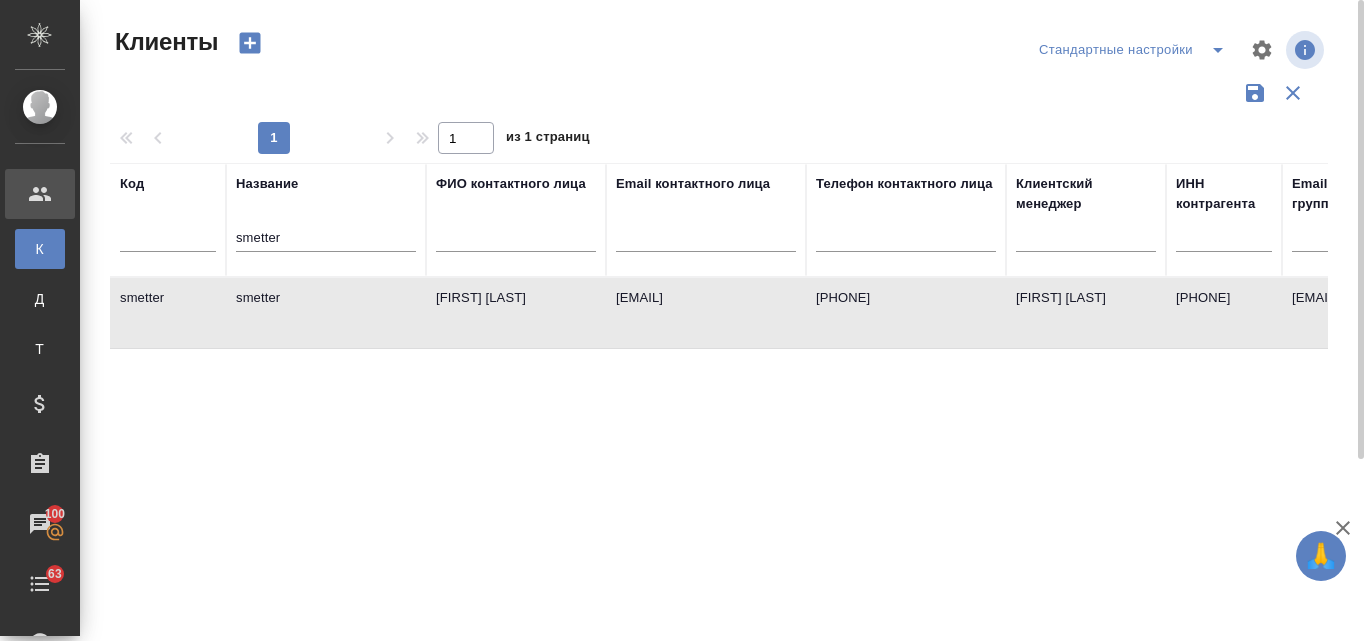 click on "smetter" at bounding box center (326, 313) 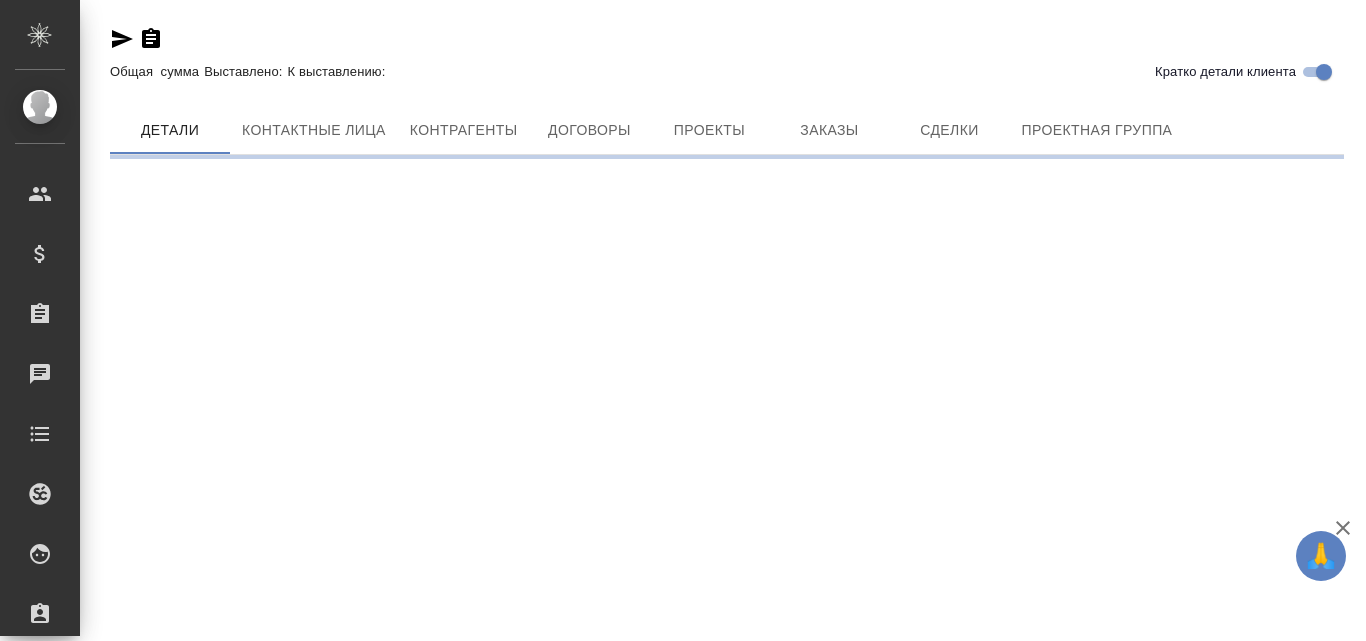 scroll, scrollTop: 0, scrollLeft: 0, axis: both 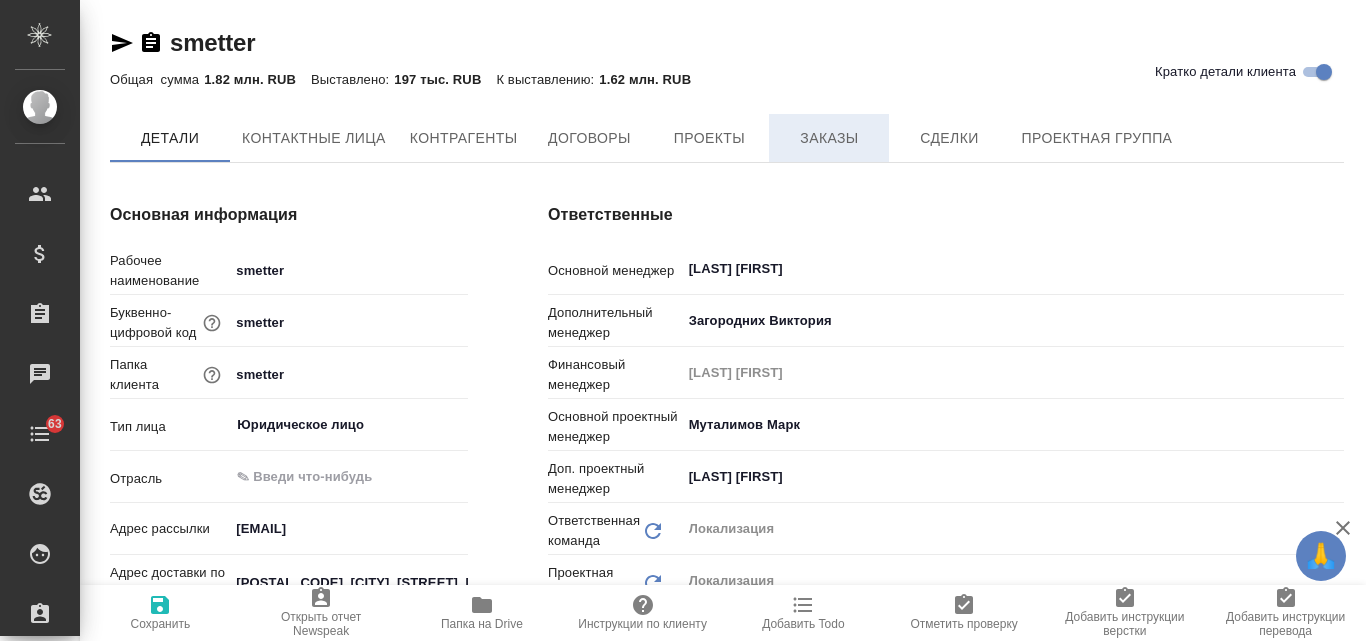 type on "x" 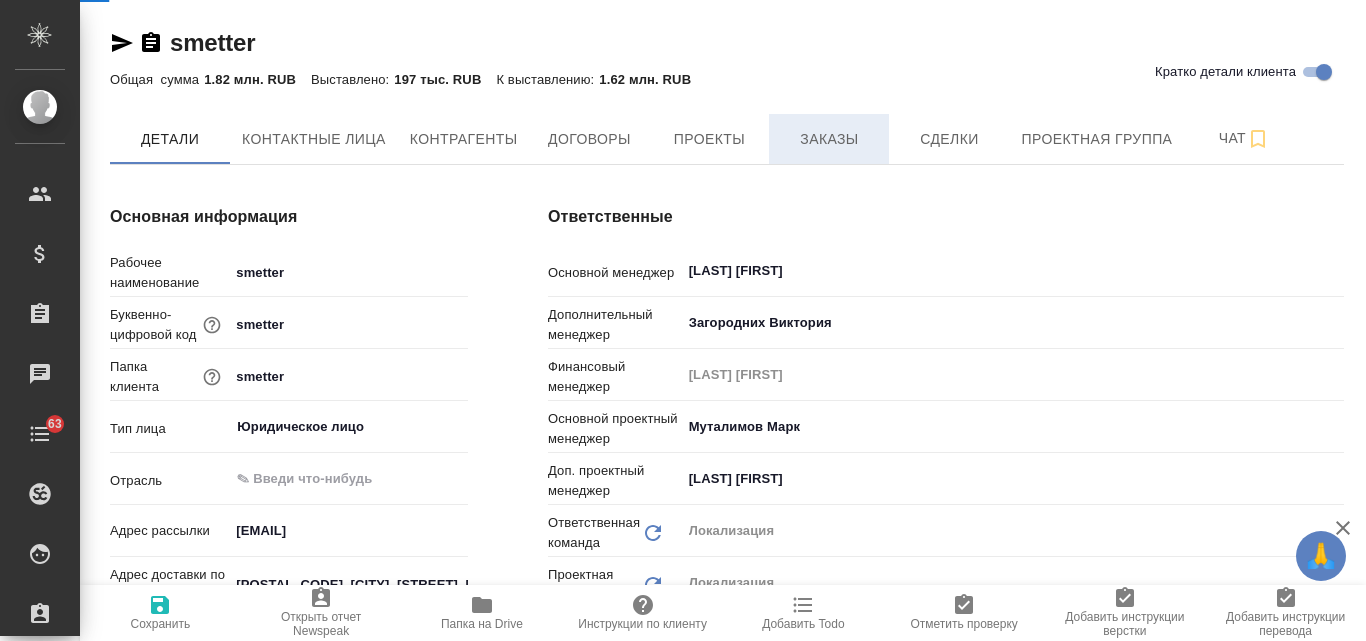 type on "x" 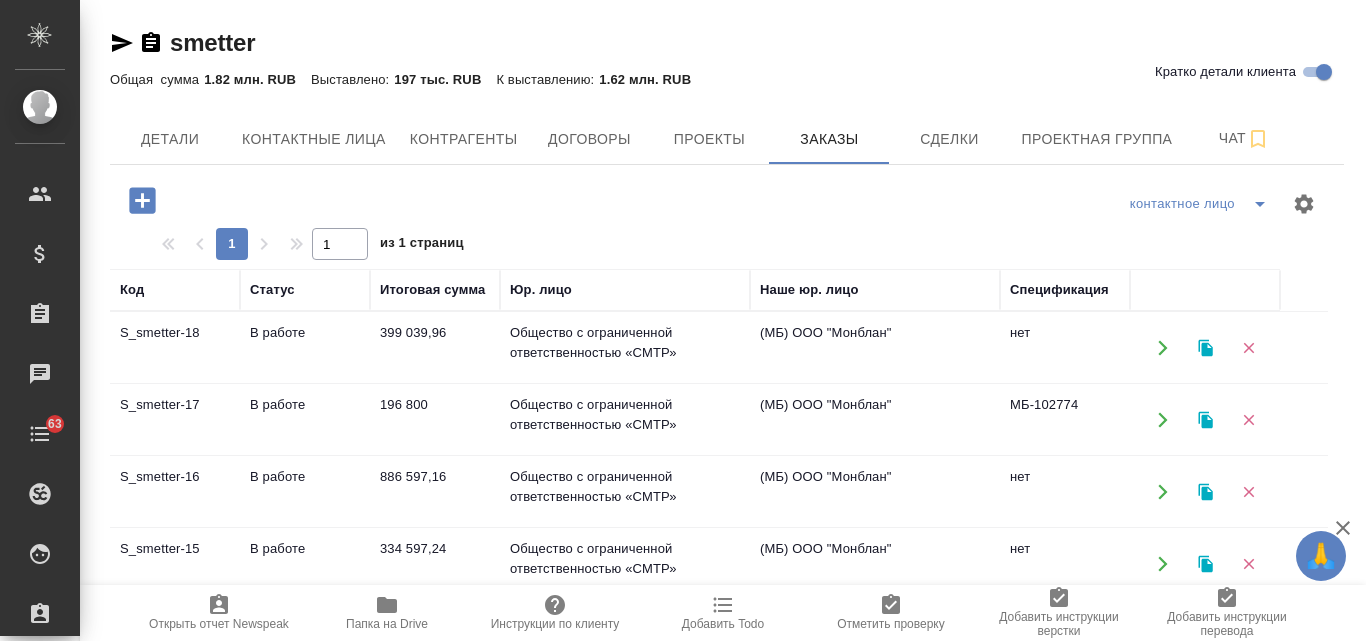 click on "S_smetter-17" at bounding box center [175, 348] 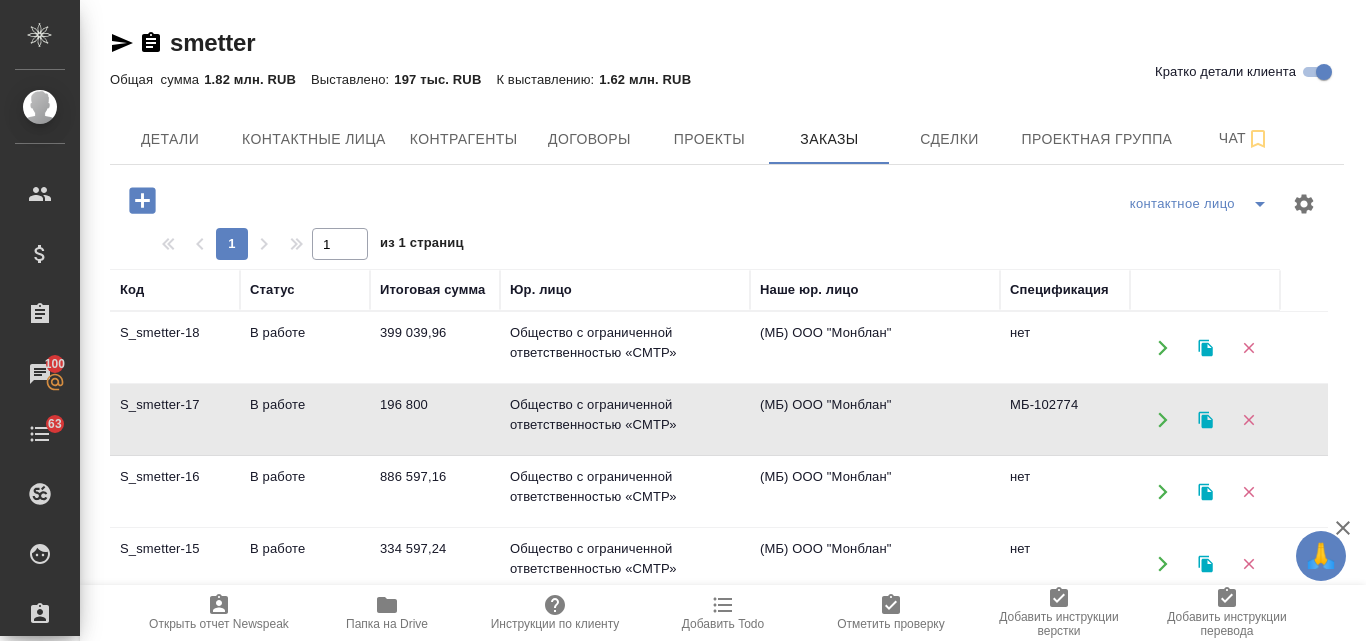 click on "S_smetter-17" at bounding box center [175, 348] 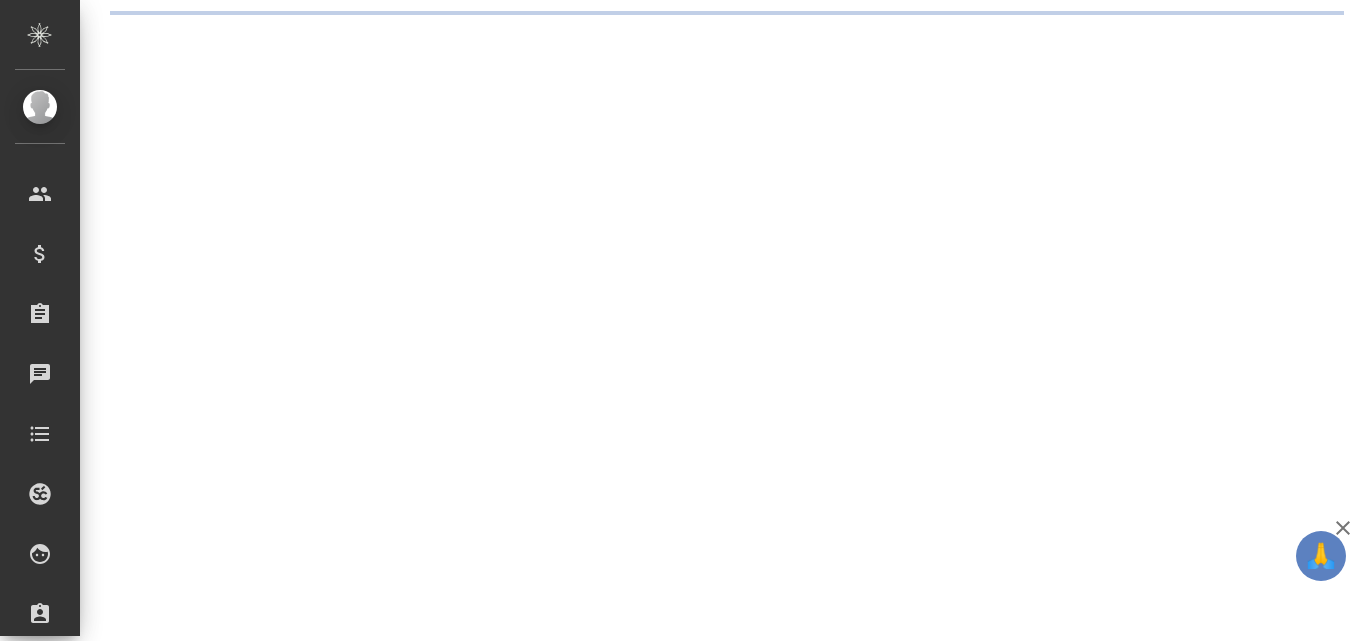 scroll, scrollTop: 0, scrollLeft: 0, axis: both 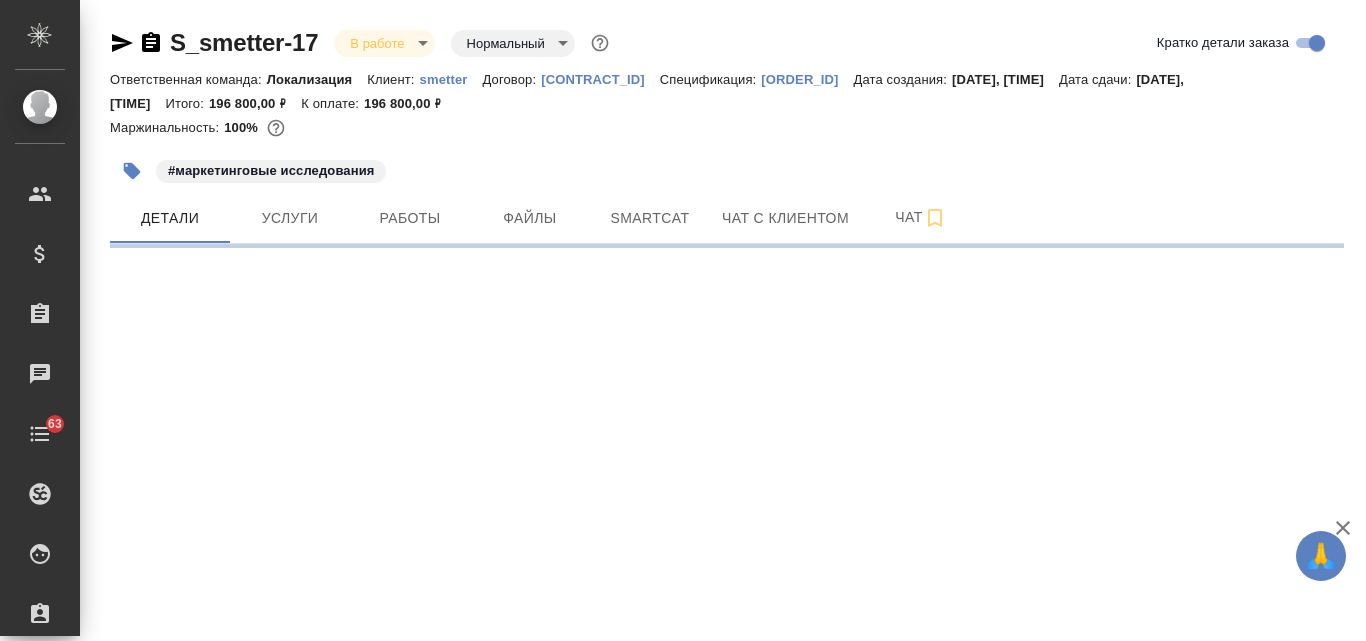 select on "RU" 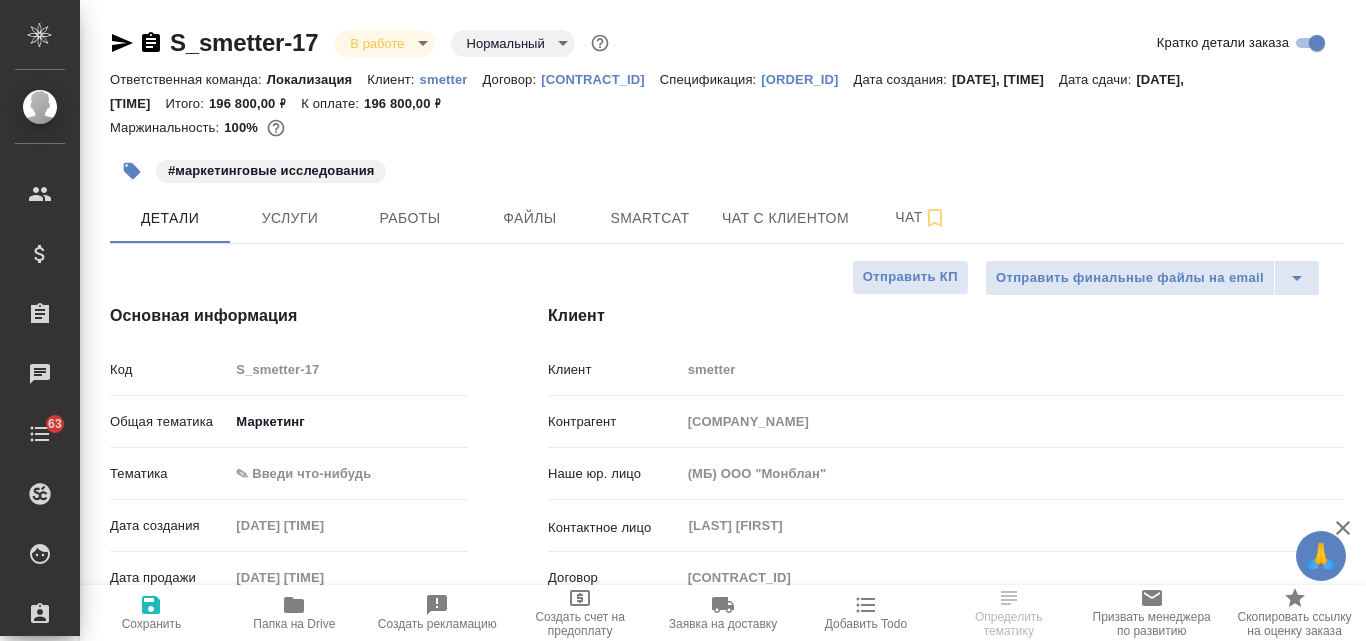 type on "x" 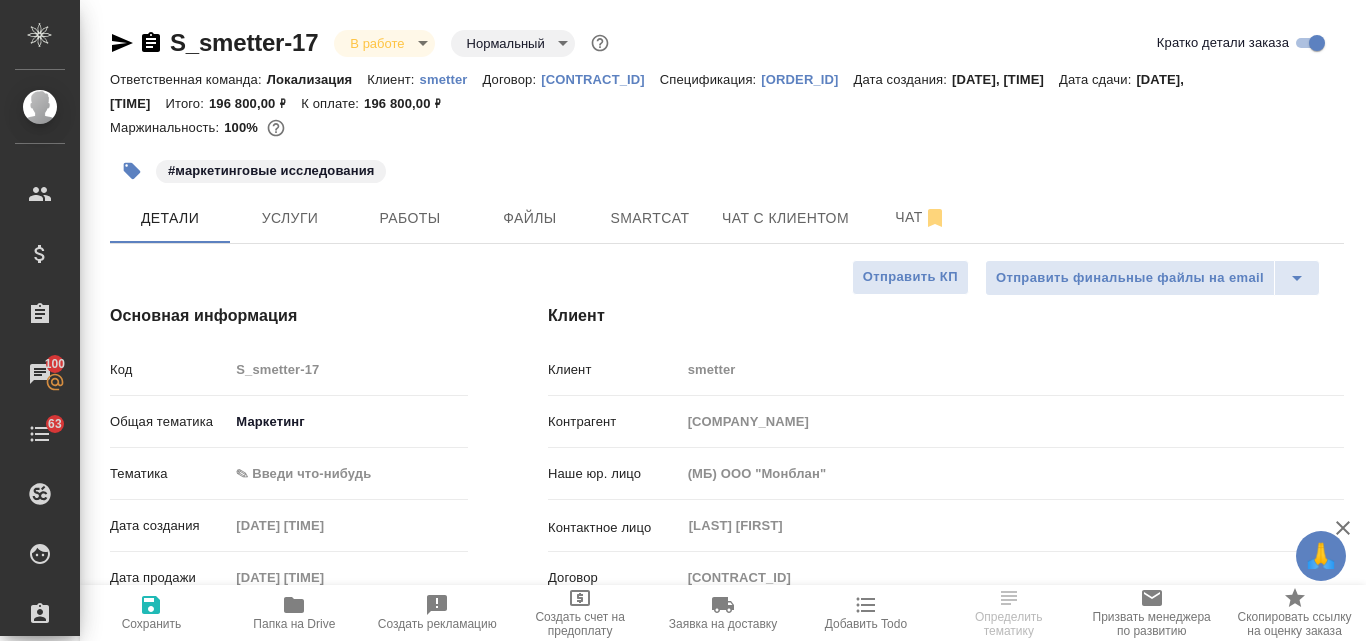 click on "МБ-102774" at bounding box center [807, 79] 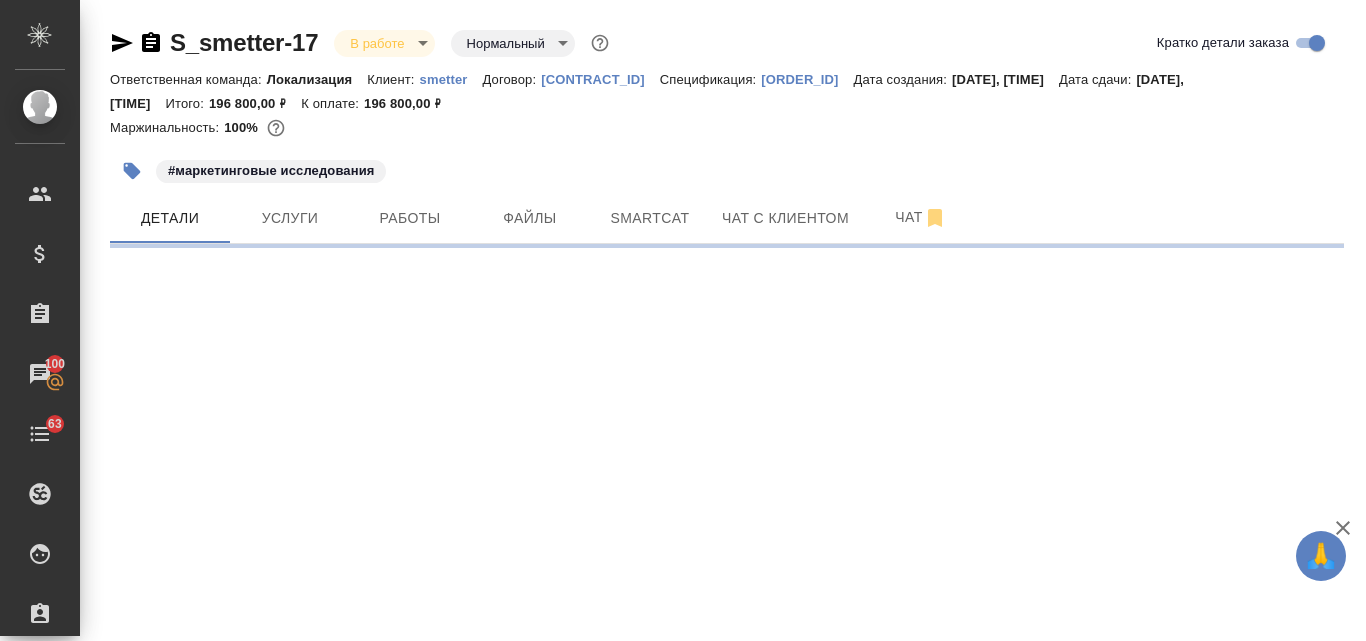 select on "RU" 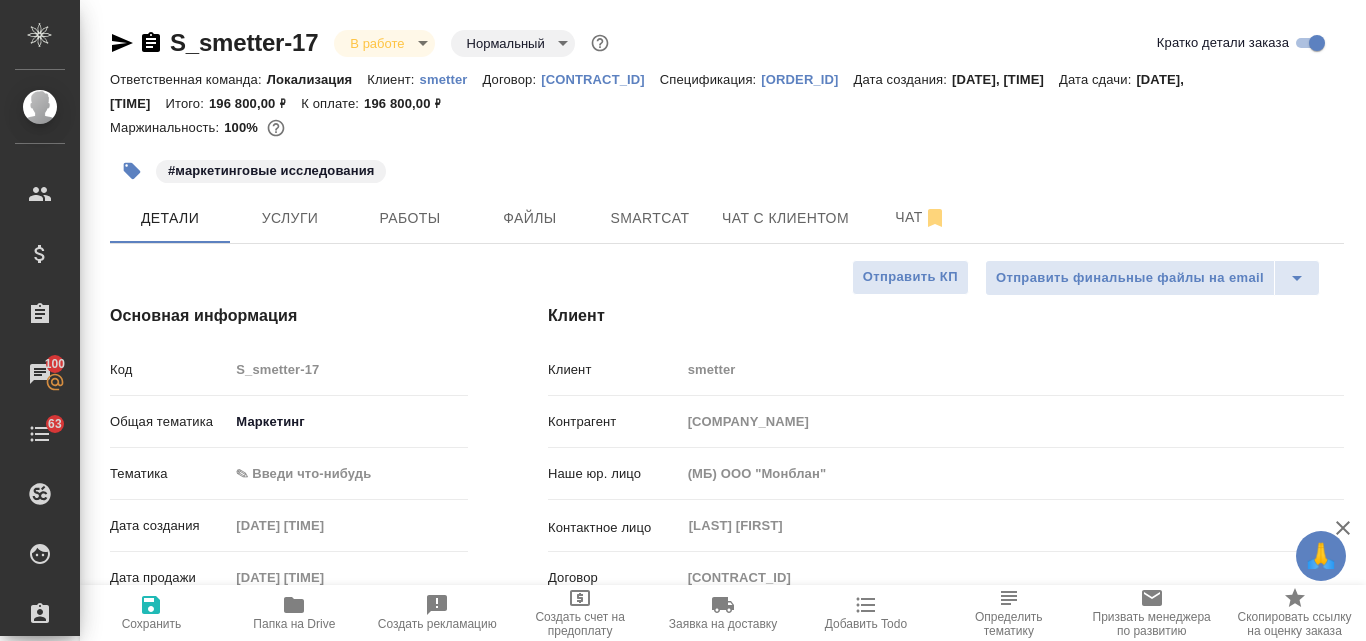 type on "x" 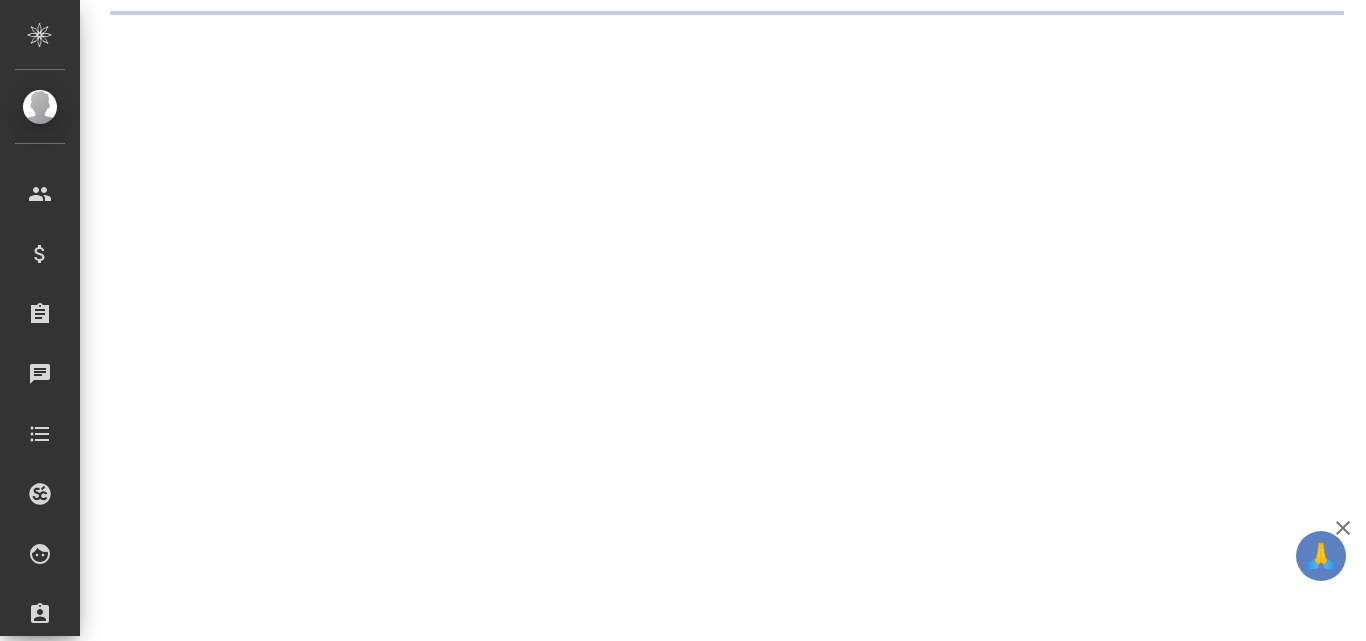 scroll, scrollTop: 0, scrollLeft: 0, axis: both 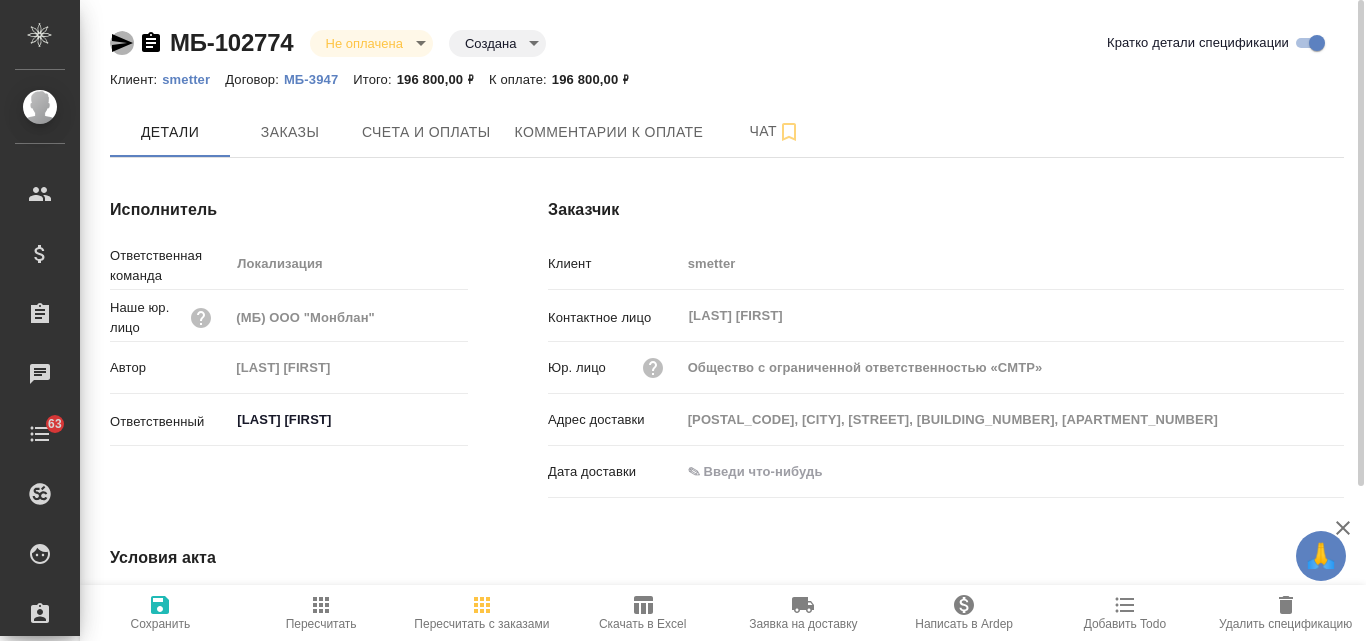 click 